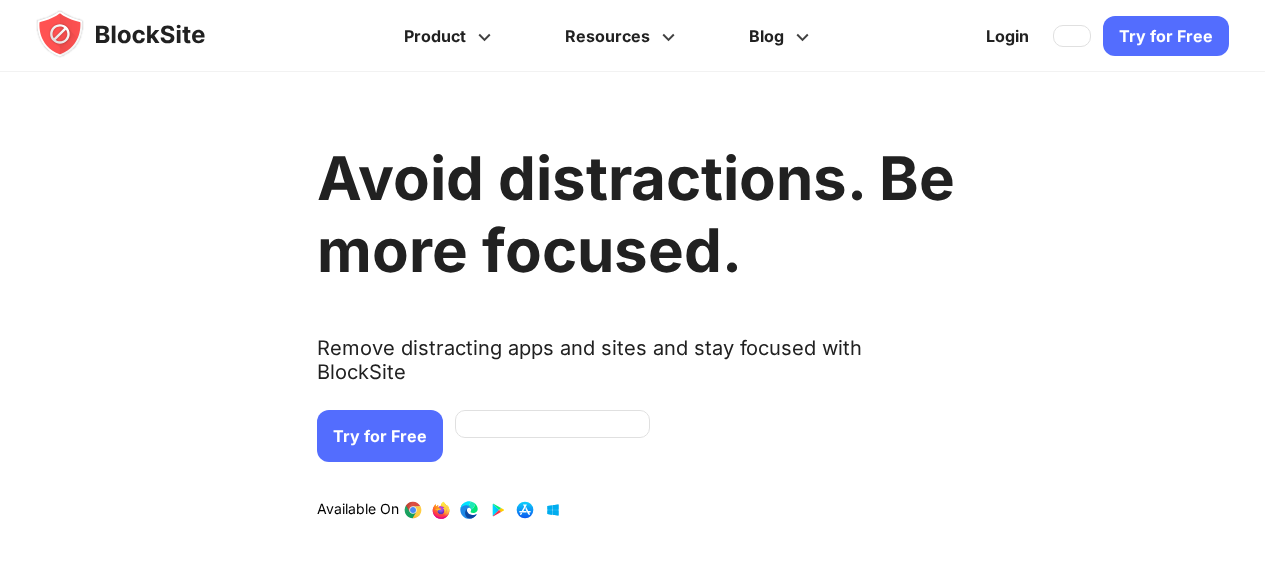 scroll, scrollTop: 171, scrollLeft: 0, axis: vertical 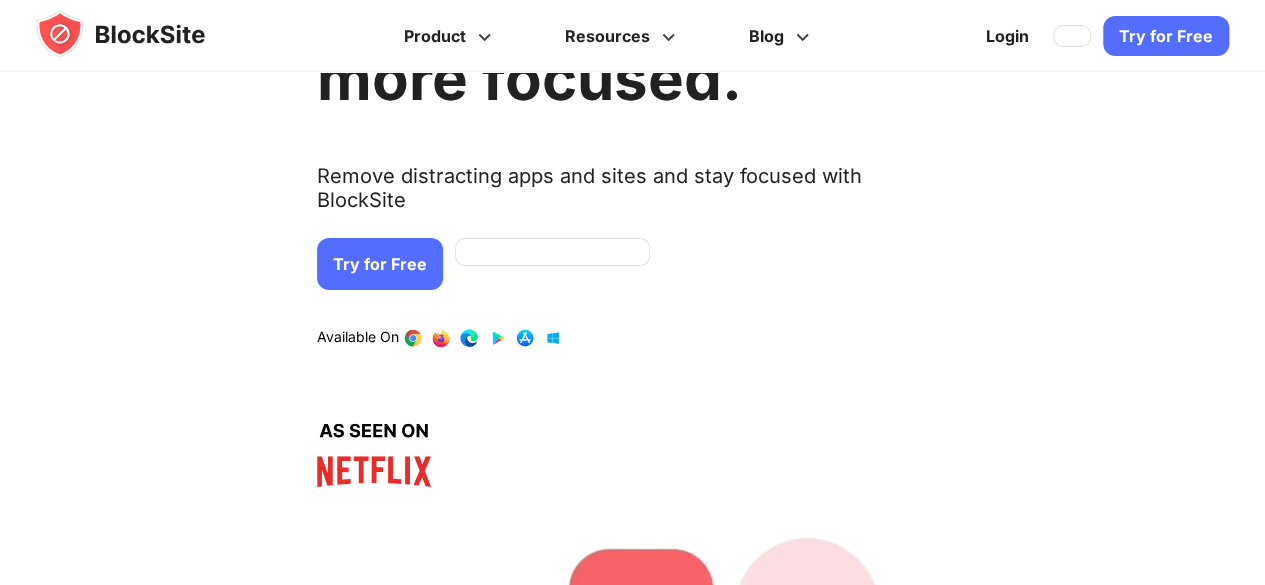 click on "Try for Free" at bounding box center (380, 264) 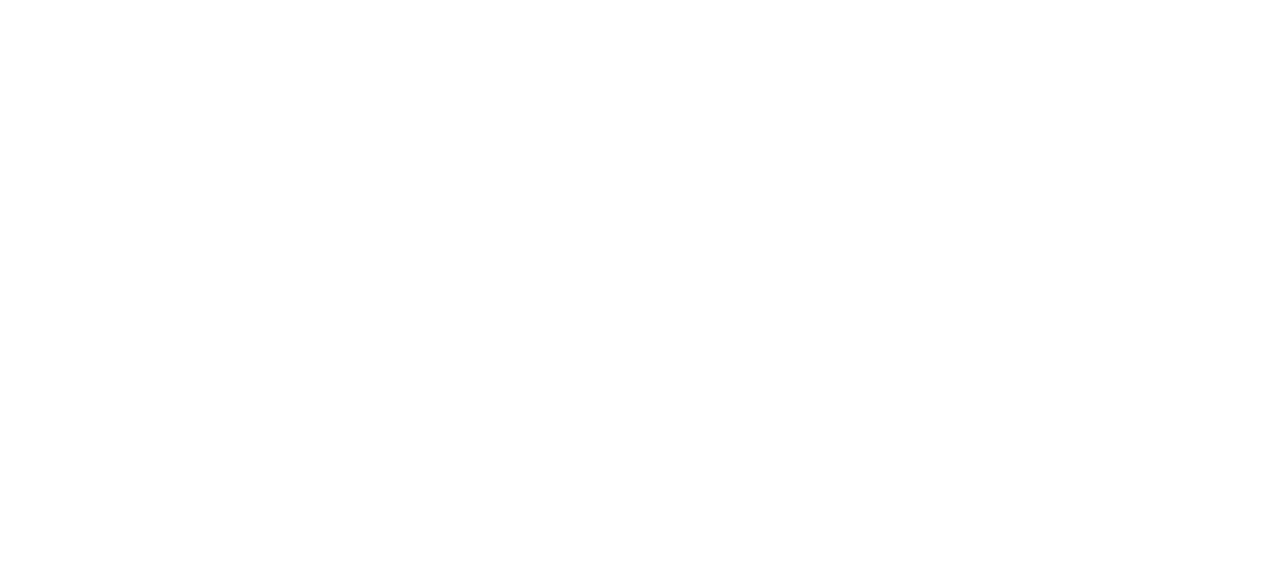scroll, scrollTop: 0, scrollLeft: 0, axis: both 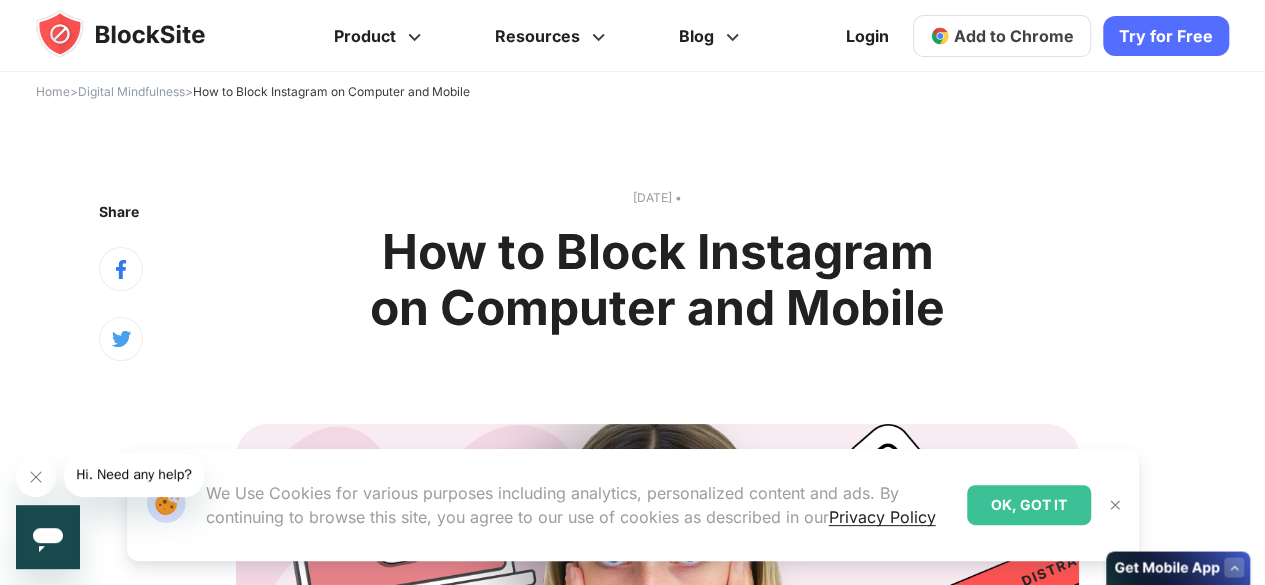 click on "OK, GOT IT" at bounding box center [1029, 505] 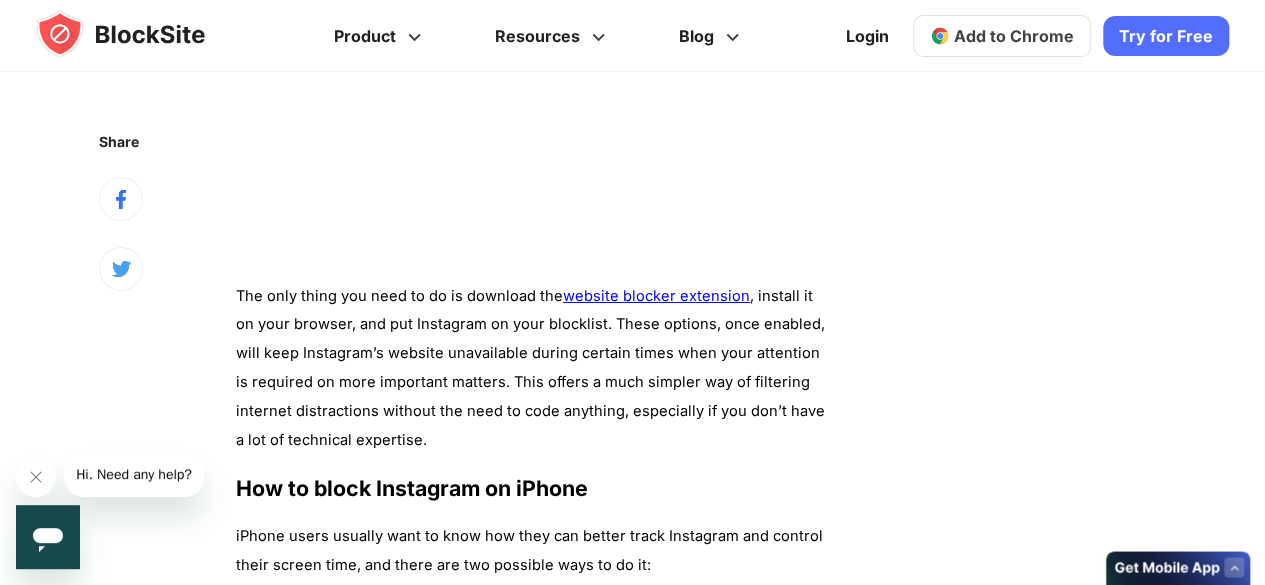scroll, scrollTop: 3410, scrollLeft: 0, axis: vertical 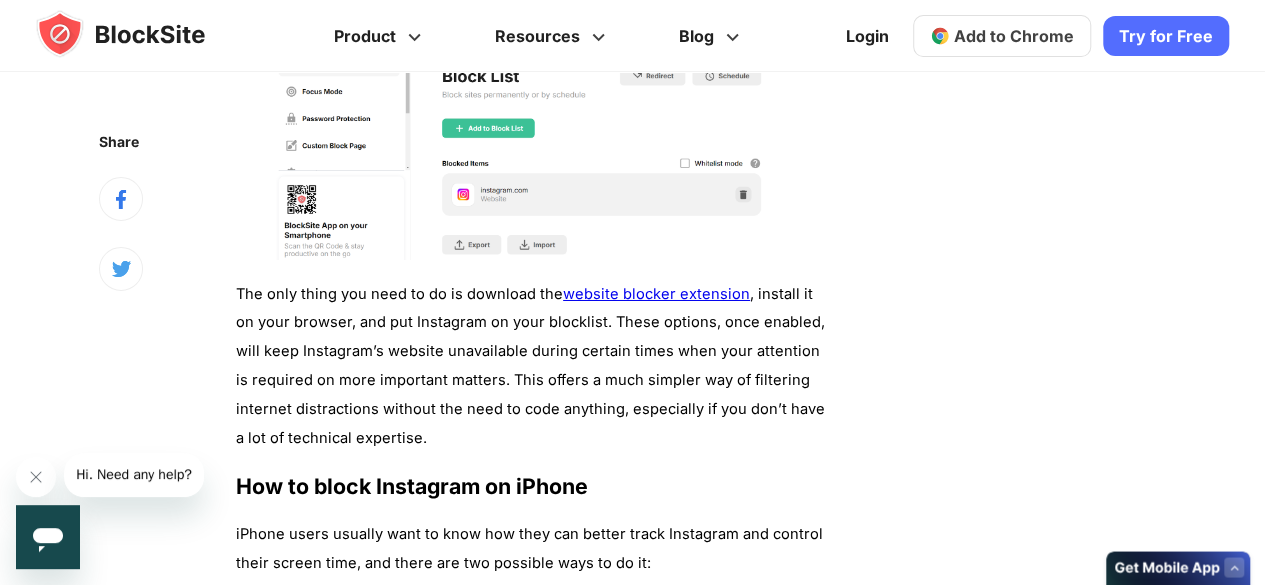 click on "website blocker extension" at bounding box center (656, 294) 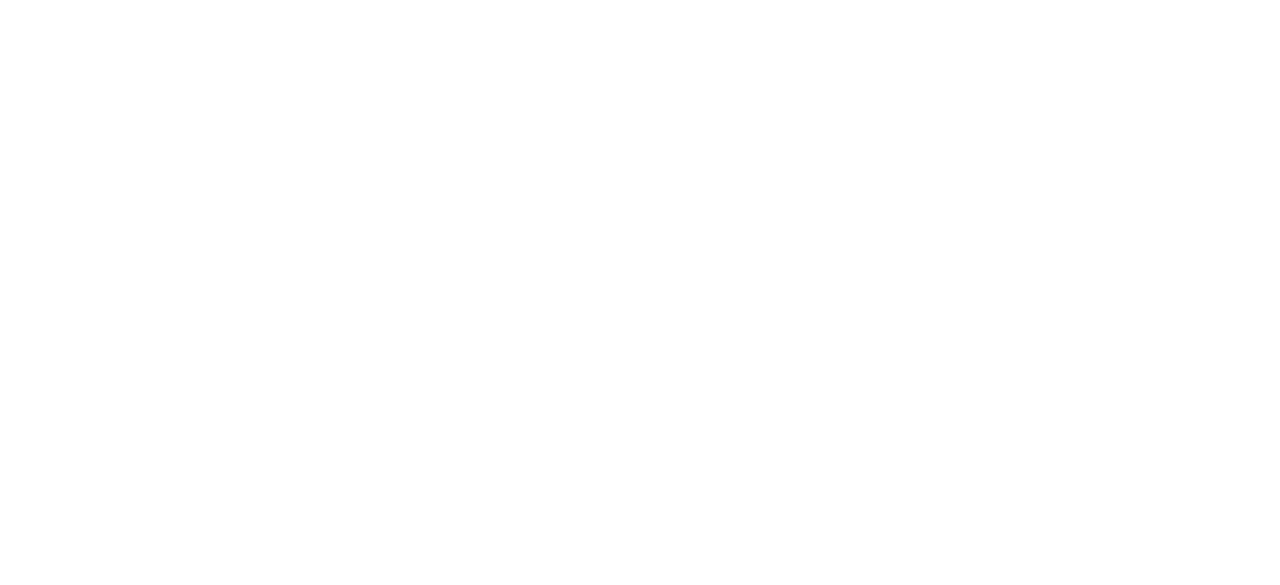 scroll, scrollTop: 0, scrollLeft: 0, axis: both 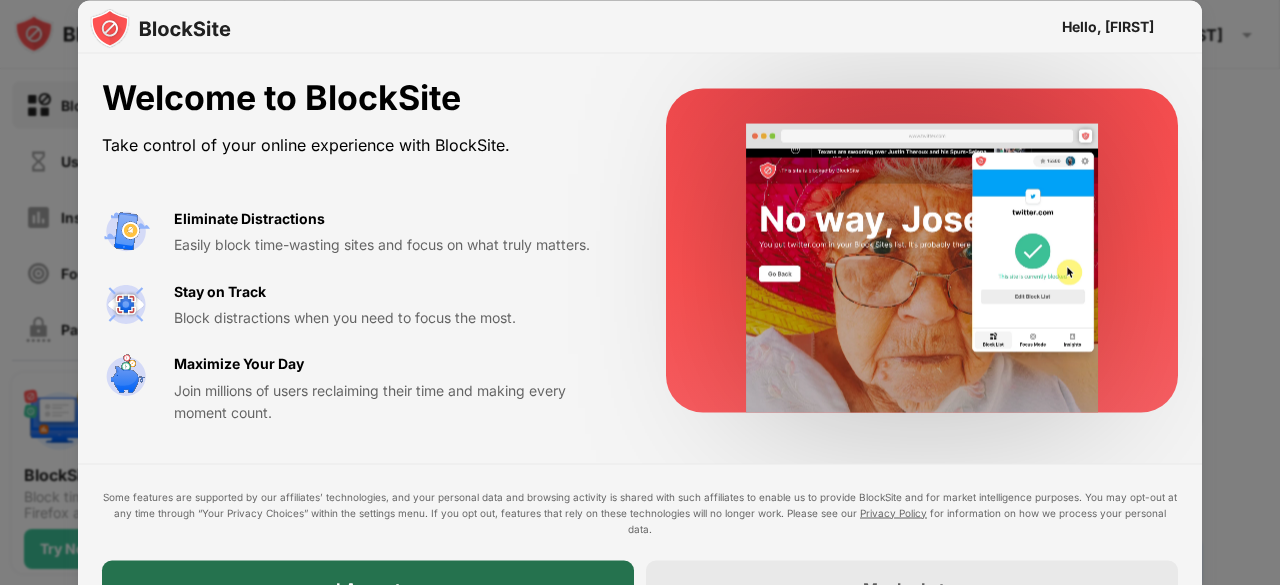 click on "I Accept" at bounding box center (368, 588) 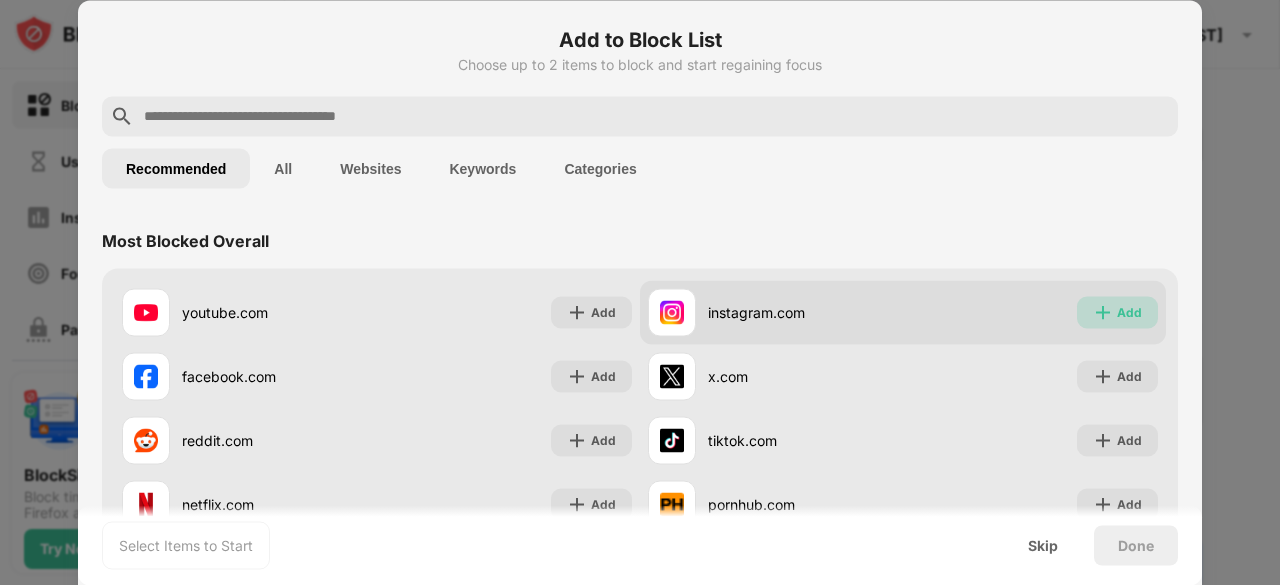 click on "Add" at bounding box center (1117, 312) 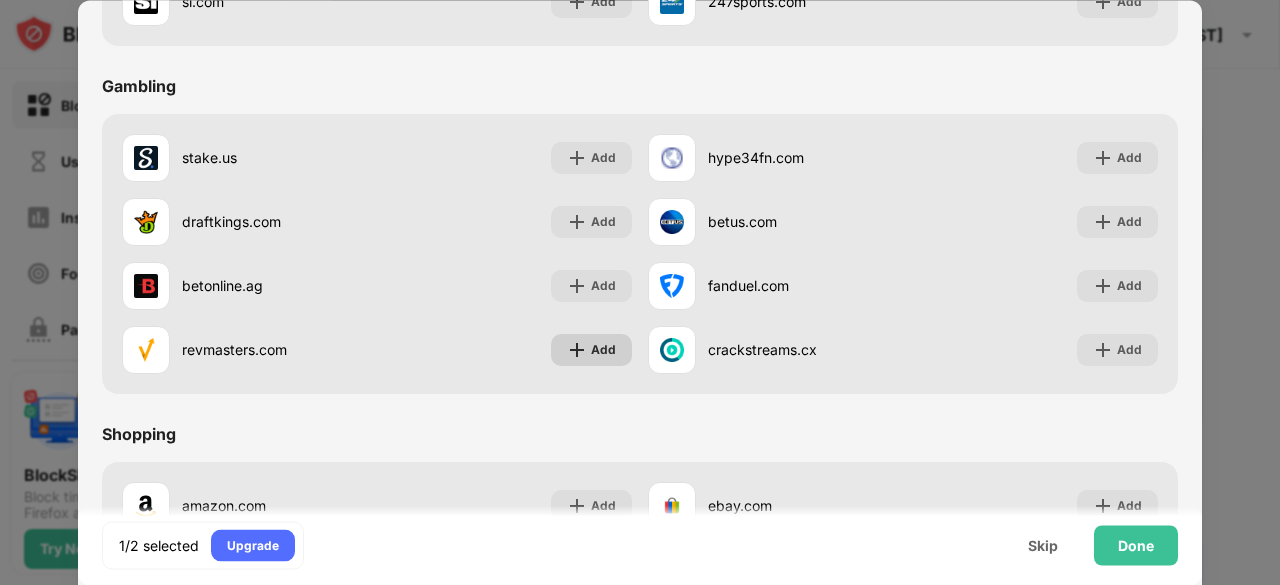 scroll, scrollTop: 1893, scrollLeft: 0, axis: vertical 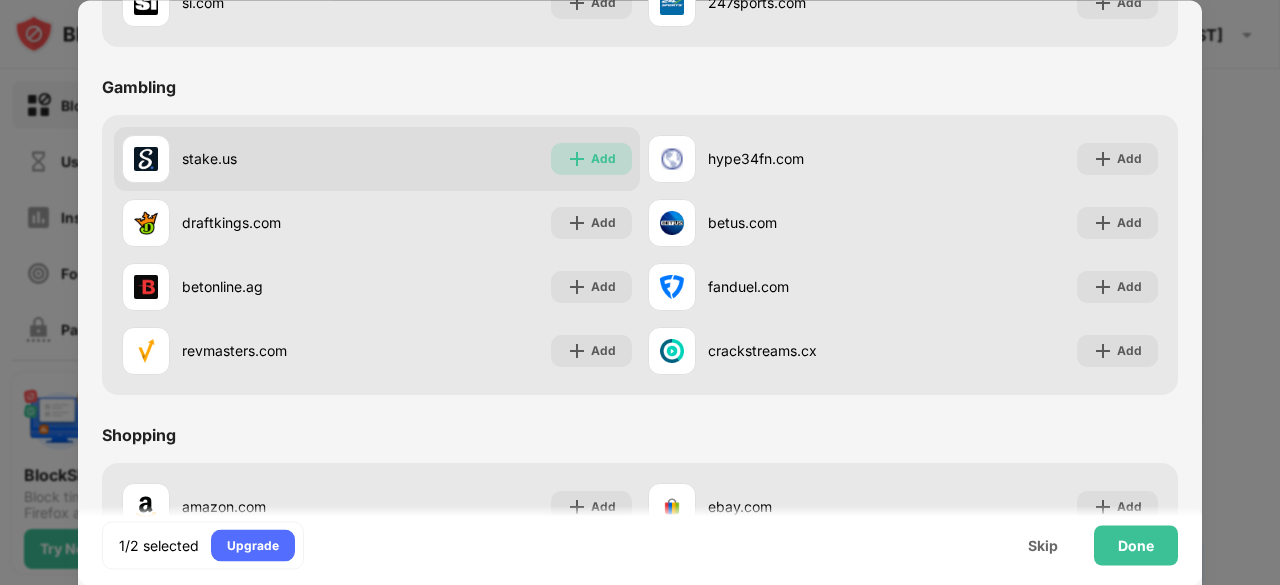 click on "Add" at bounding box center [603, 159] 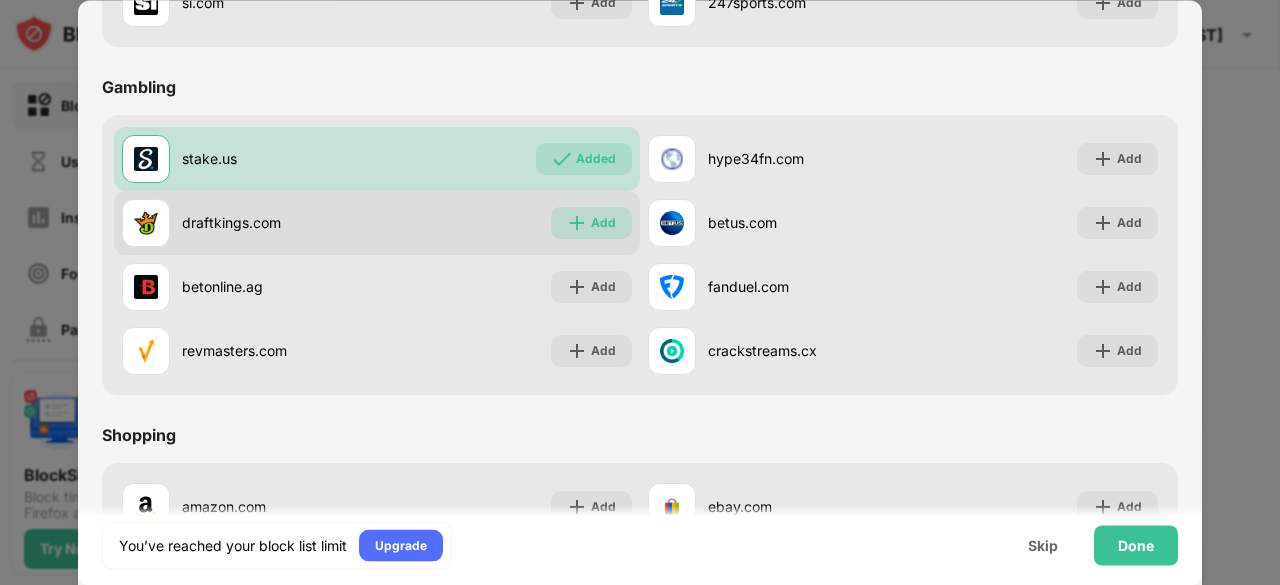 click on "Add" at bounding box center [603, 223] 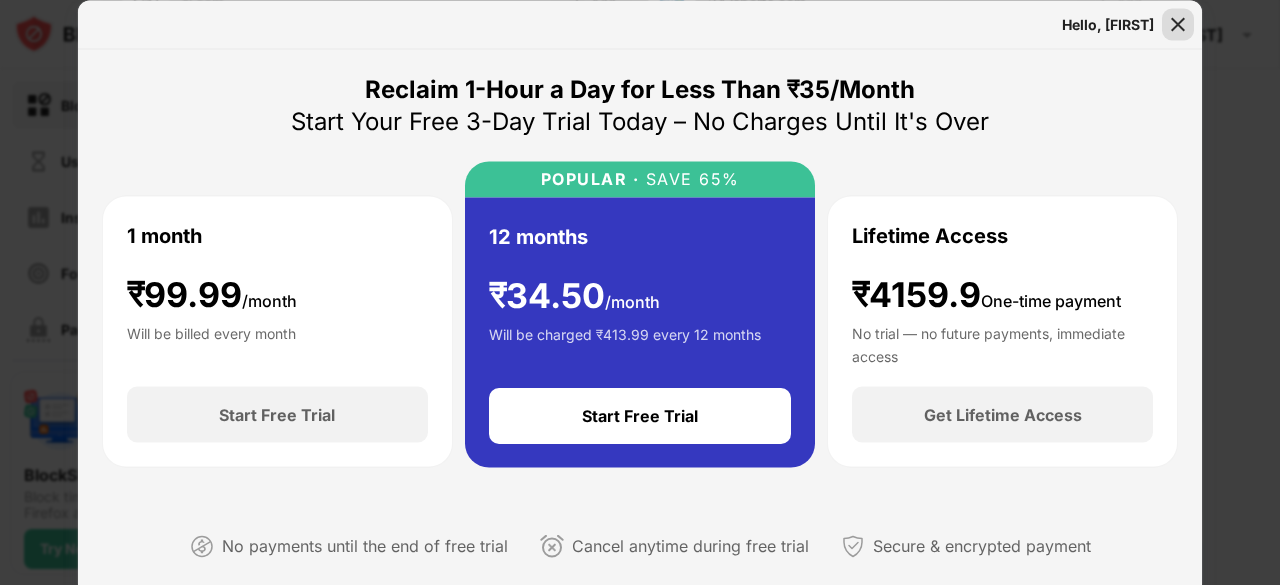 click at bounding box center (1178, 24) 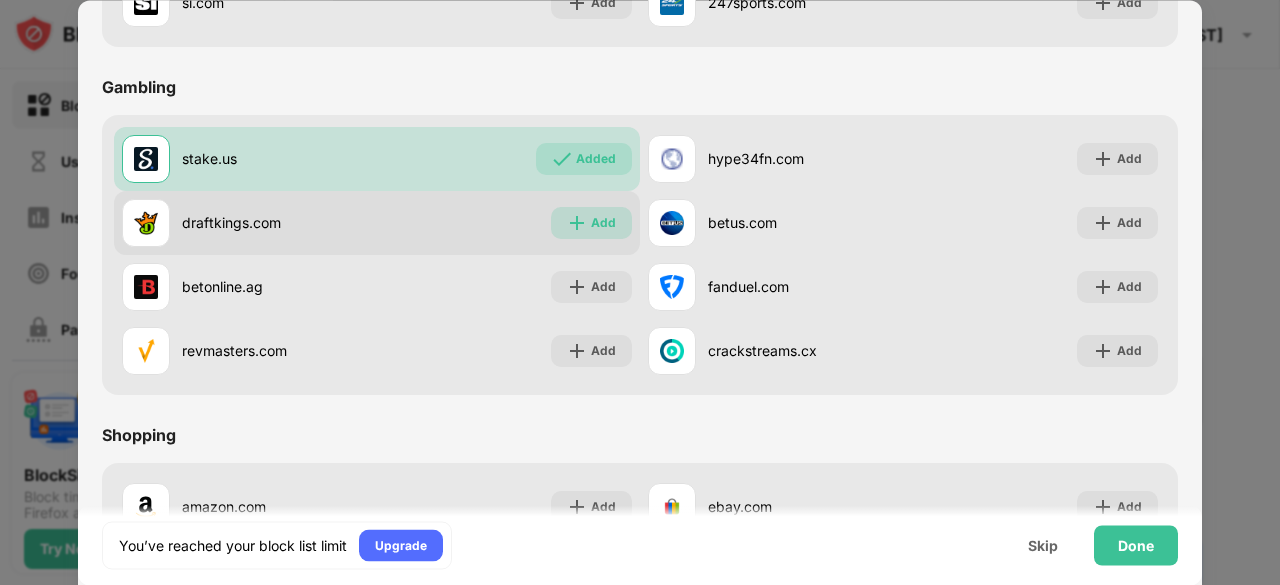 click on "Add" at bounding box center [603, 223] 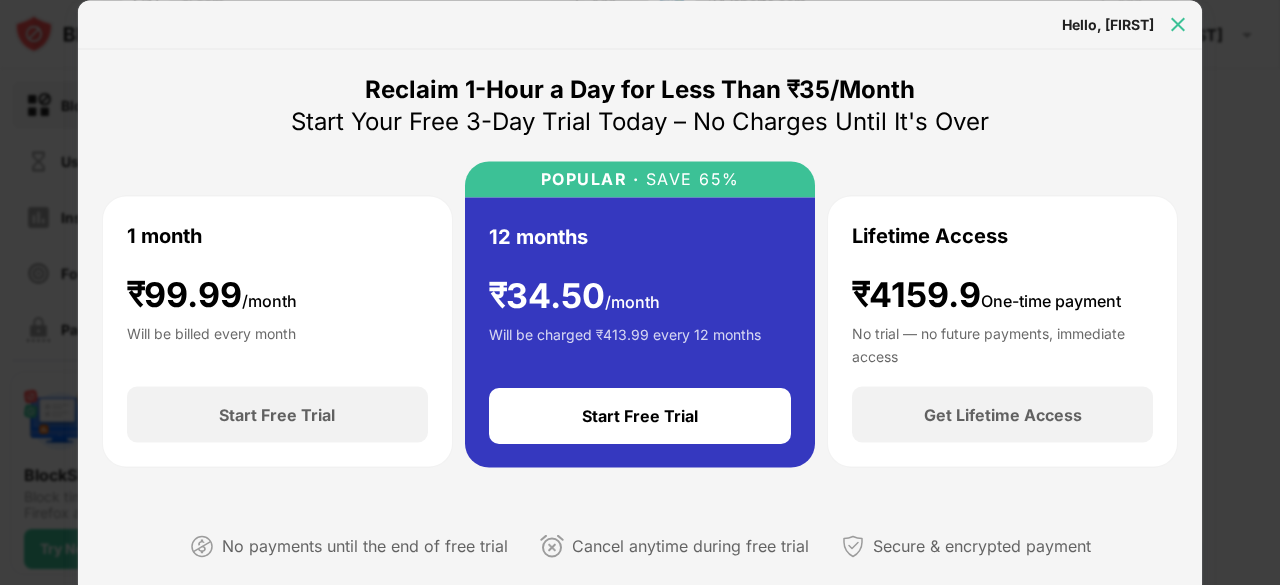 click at bounding box center (1178, 24) 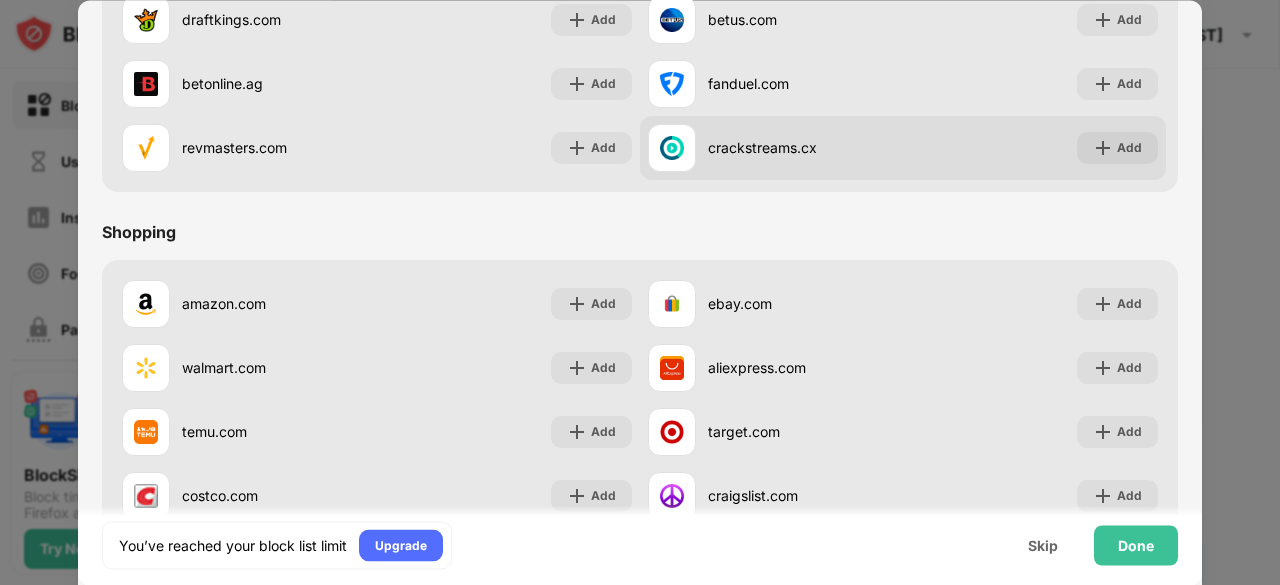scroll, scrollTop: 2090, scrollLeft: 0, axis: vertical 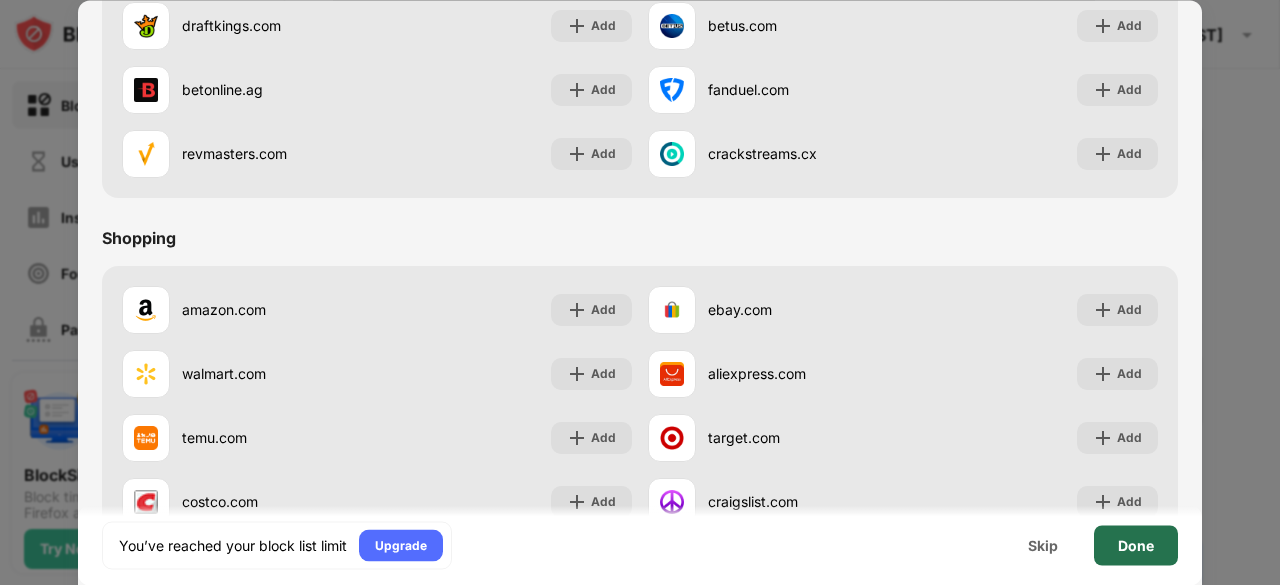click on "Done" at bounding box center [1136, 545] 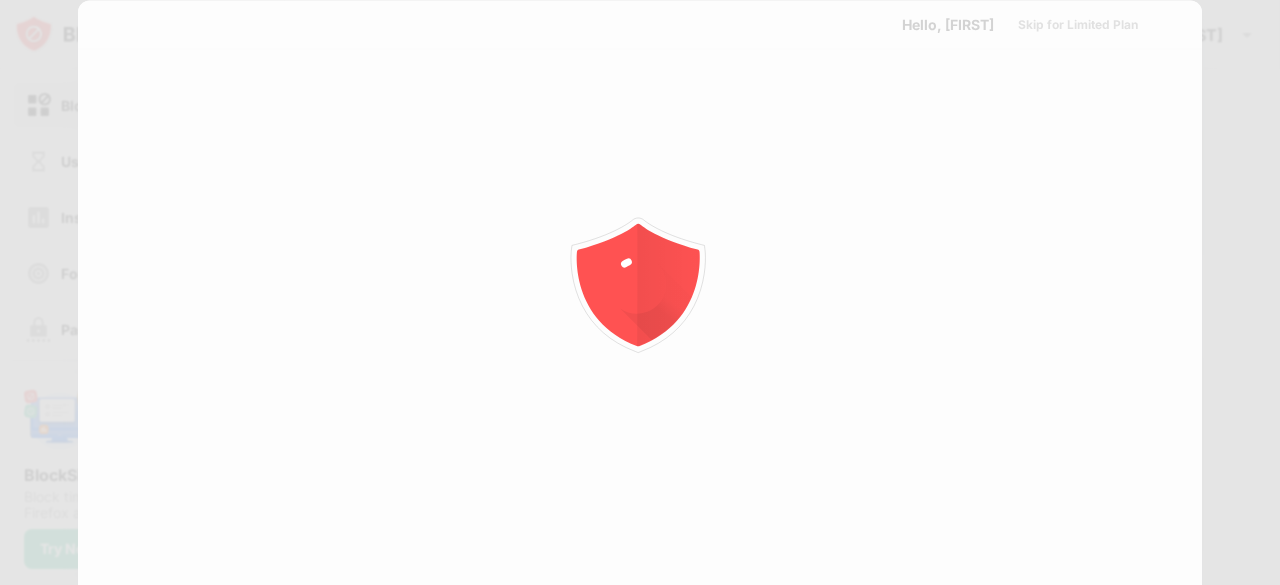 scroll, scrollTop: 0, scrollLeft: 0, axis: both 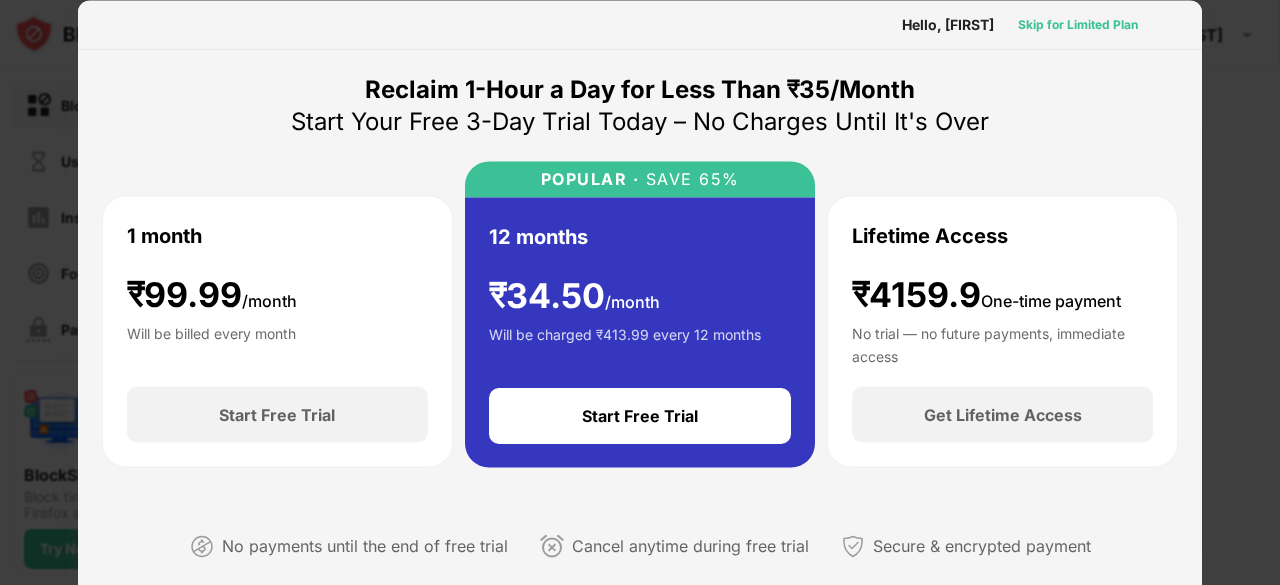 click on "Skip for Limited Plan" at bounding box center (1078, 24) 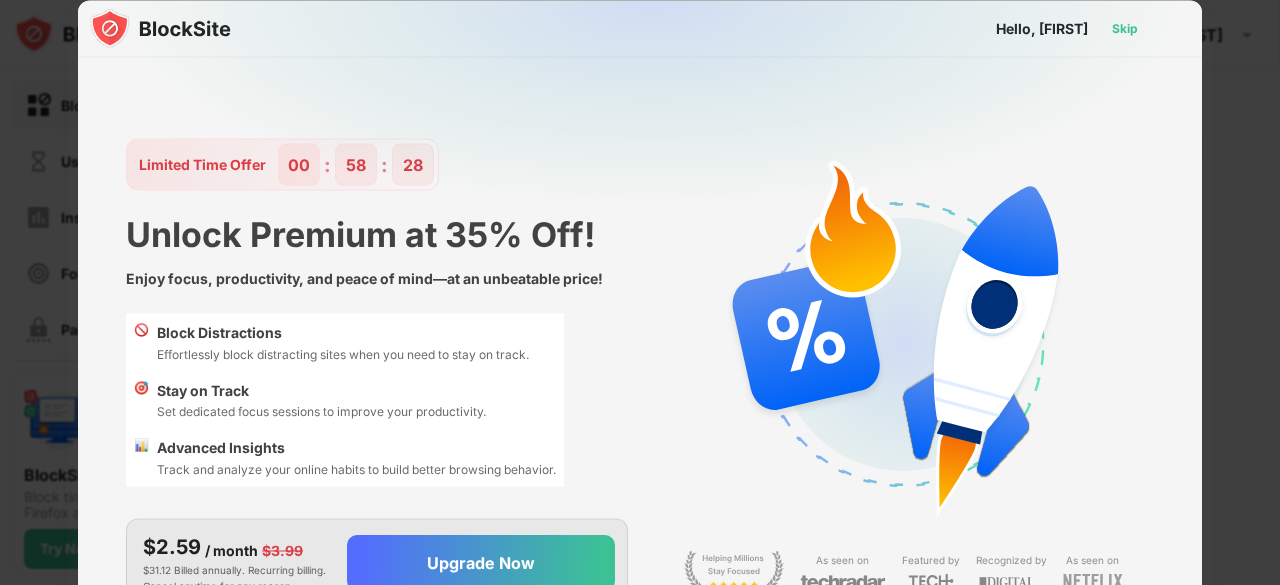 click on "Skip" at bounding box center (1125, 28) 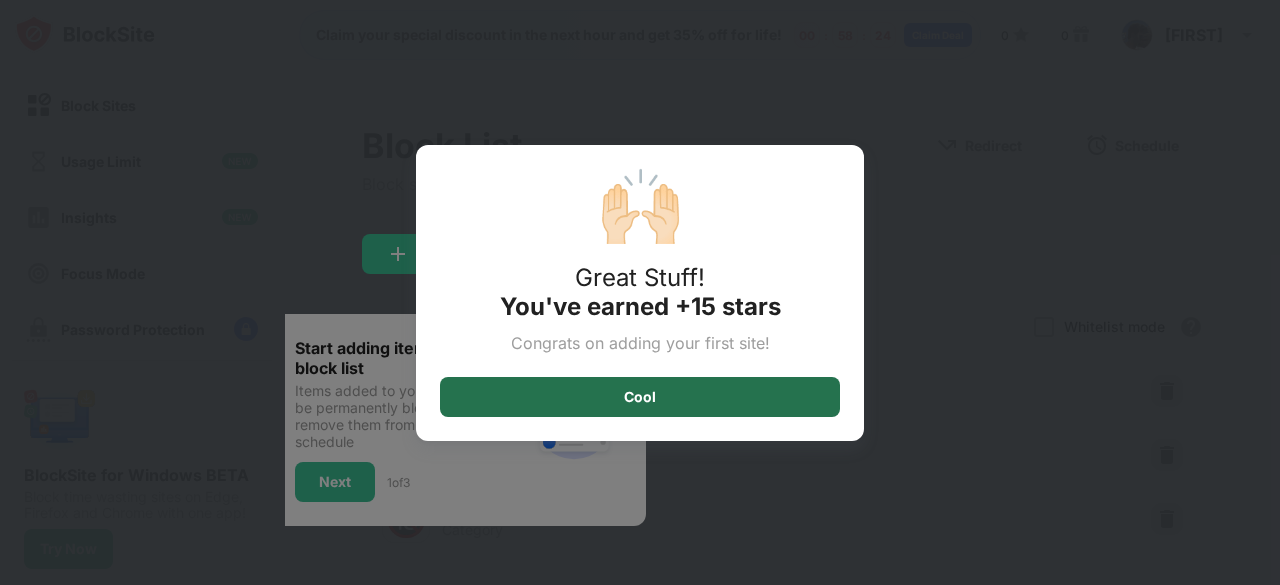 click on "Cool" at bounding box center (640, 397) 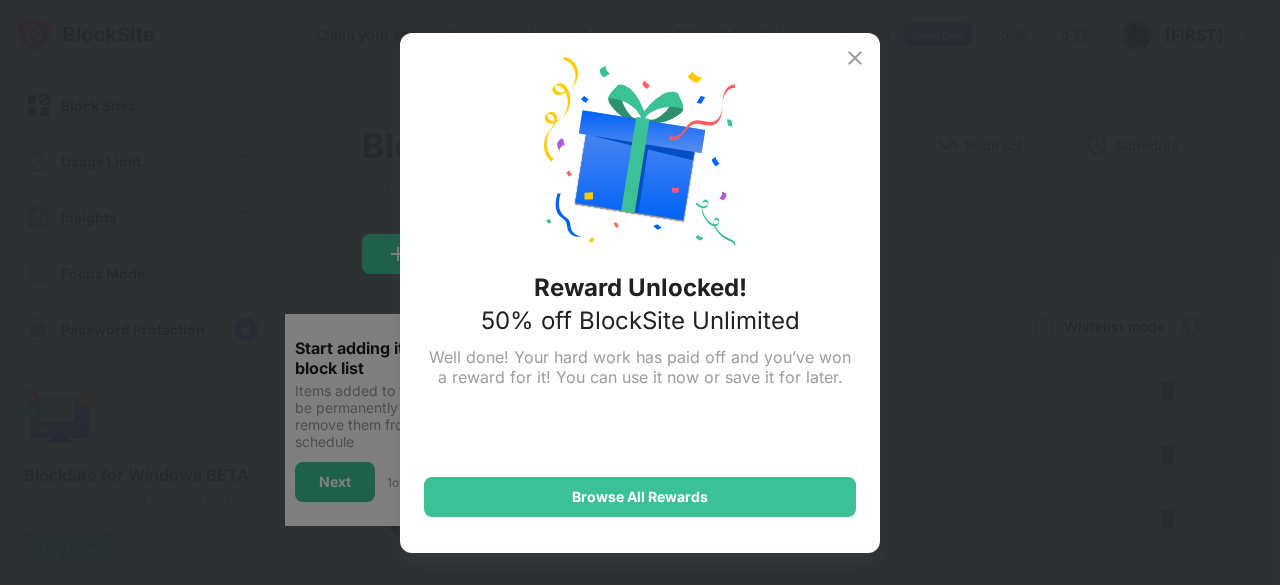 click at bounding box center [855, 58] 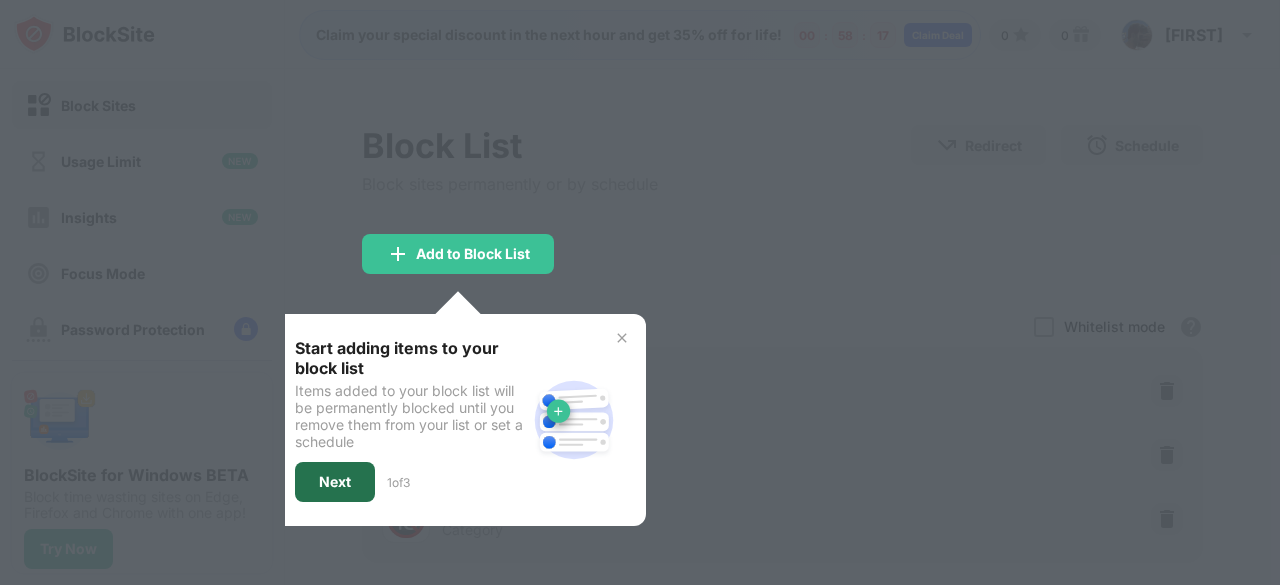 click on "Next" at bounding box center (335, 482) 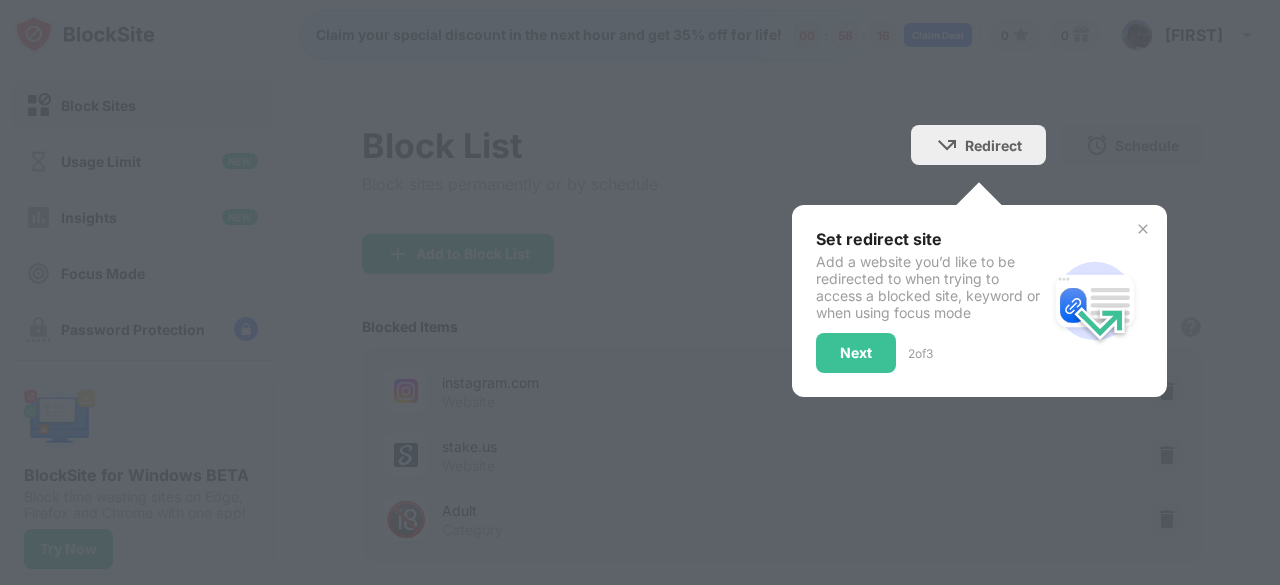 click at bounding box center [640, 292] 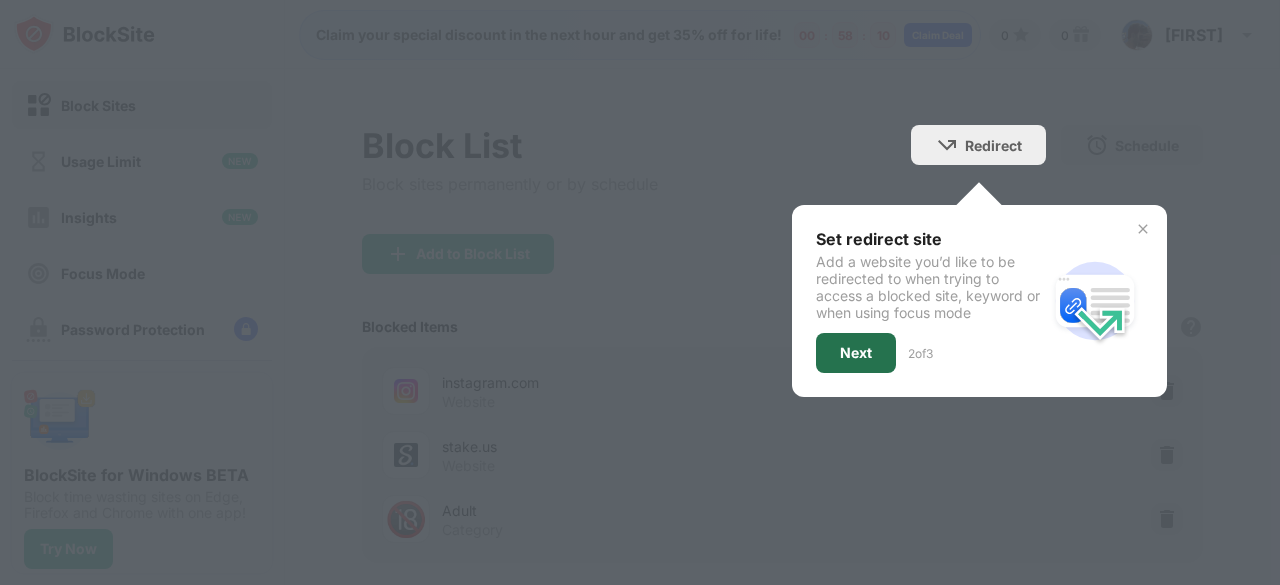 click on "Next" at bounding box center (856, 353) 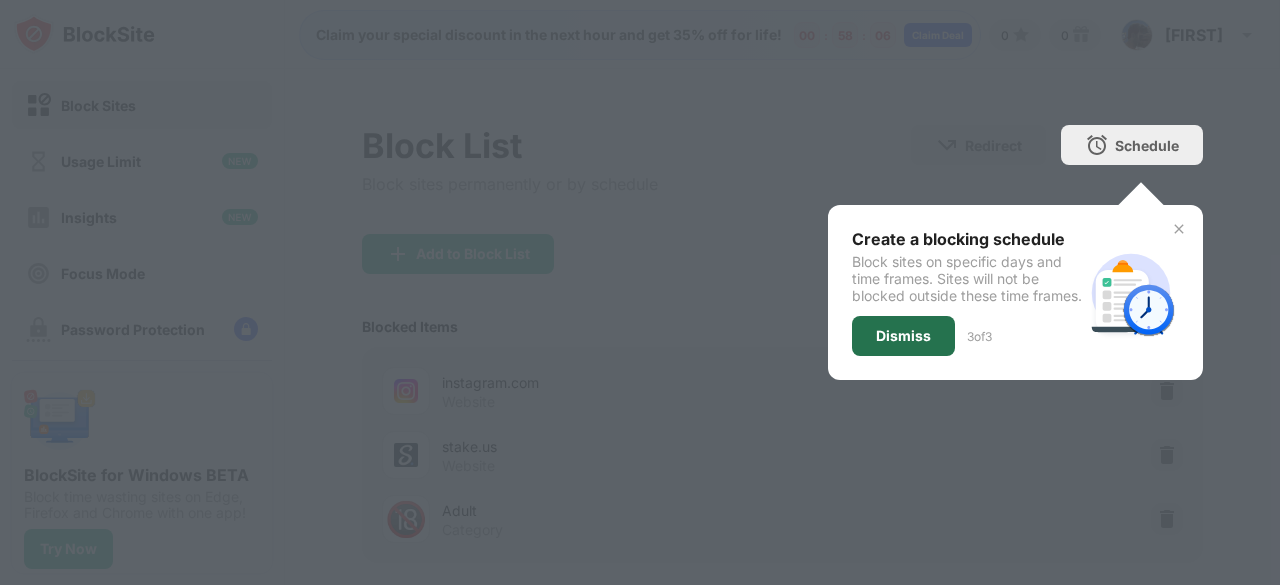 click on "Dismiss" at bounding box center [903, 336] 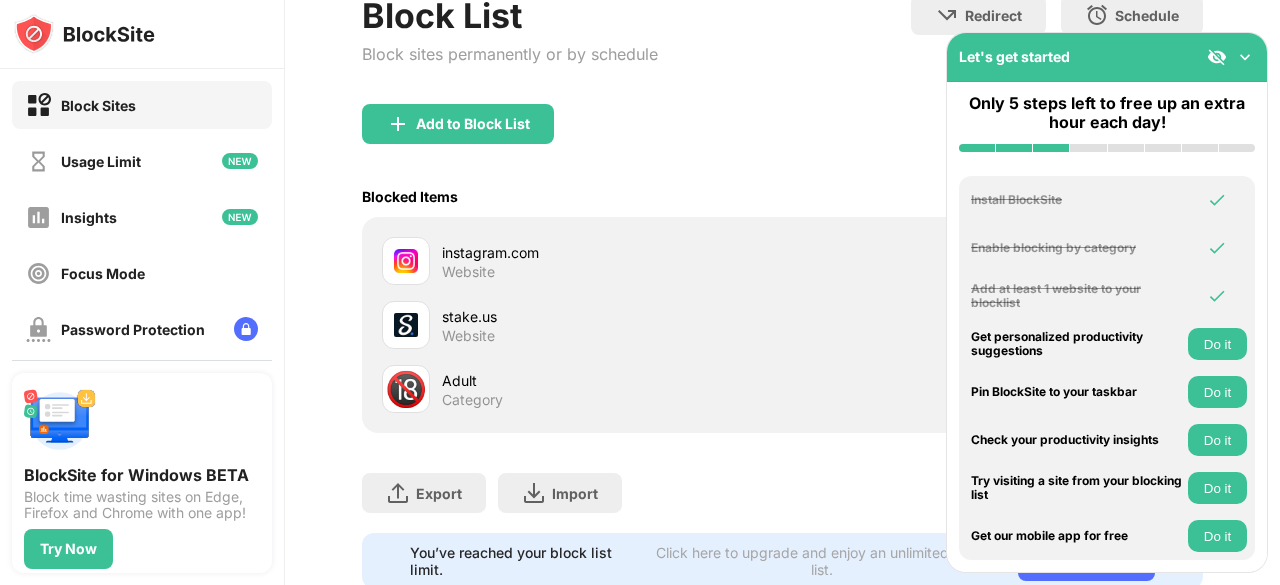 scroll, scrollTop: 91, scrollLeft: 0, axis: vertical 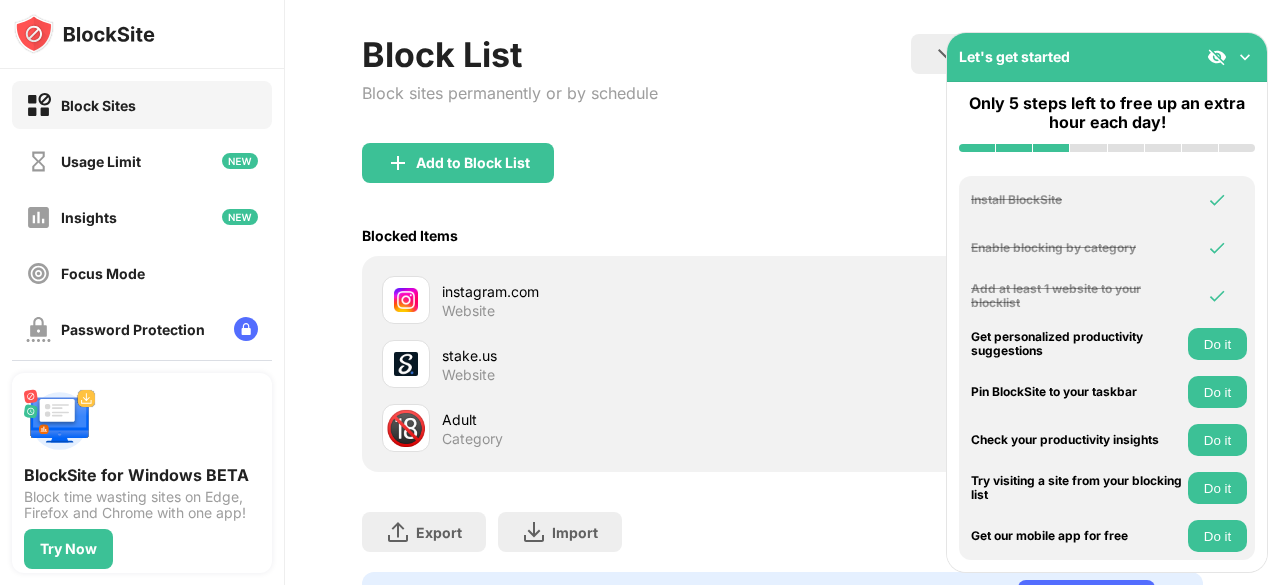 click on "Do it" at bounding box center [1217, 440] 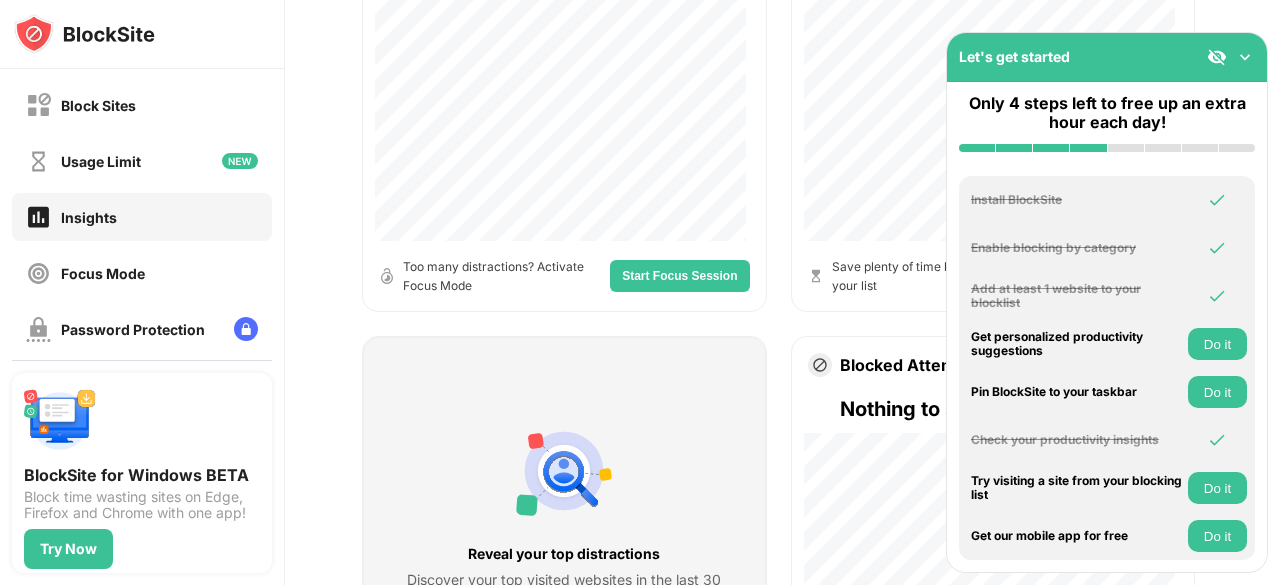 scroll, scrollTop: 0, scrollLeft: 0, axis: both 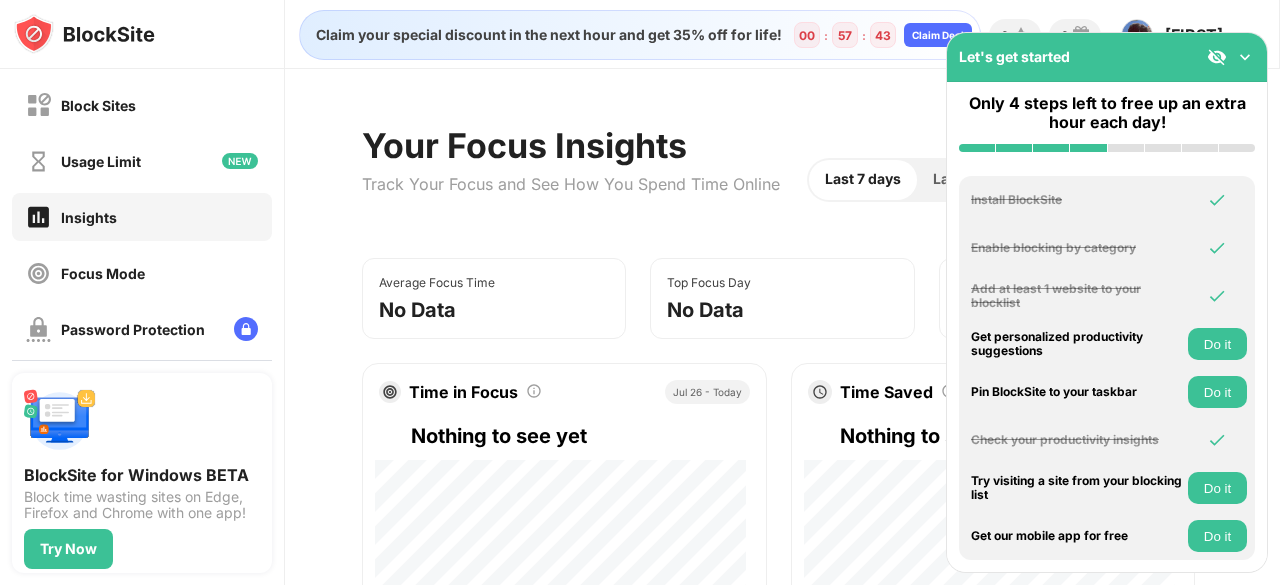 click at bounding box center [1245, 57] 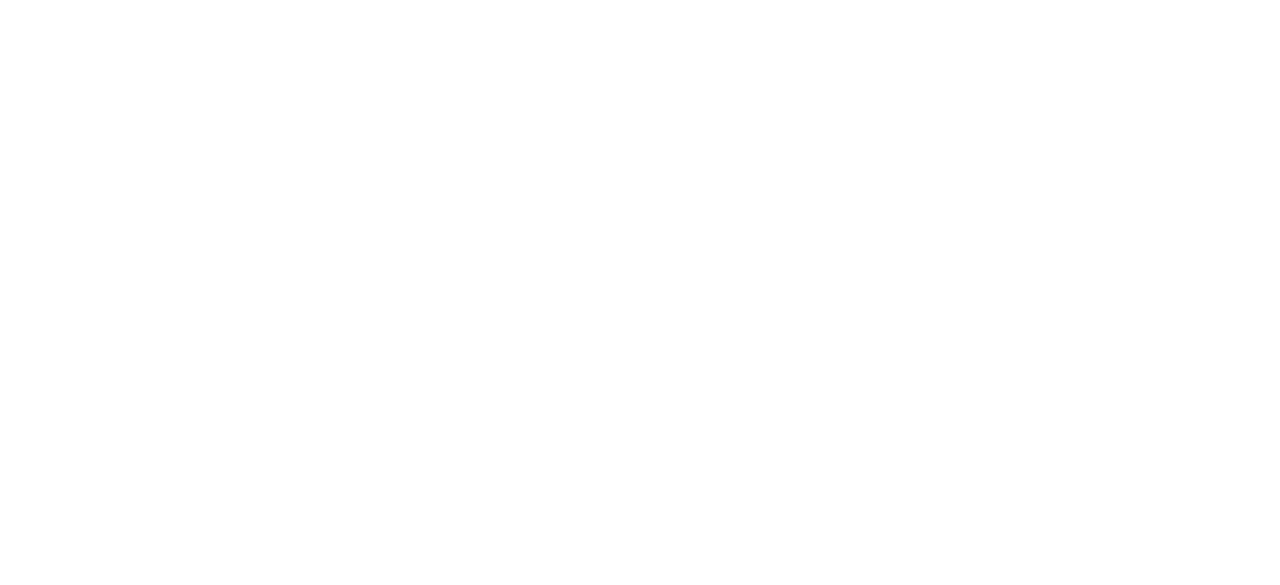 scroll, scrollTop: 0, scrollLeft: 0, axis: both 